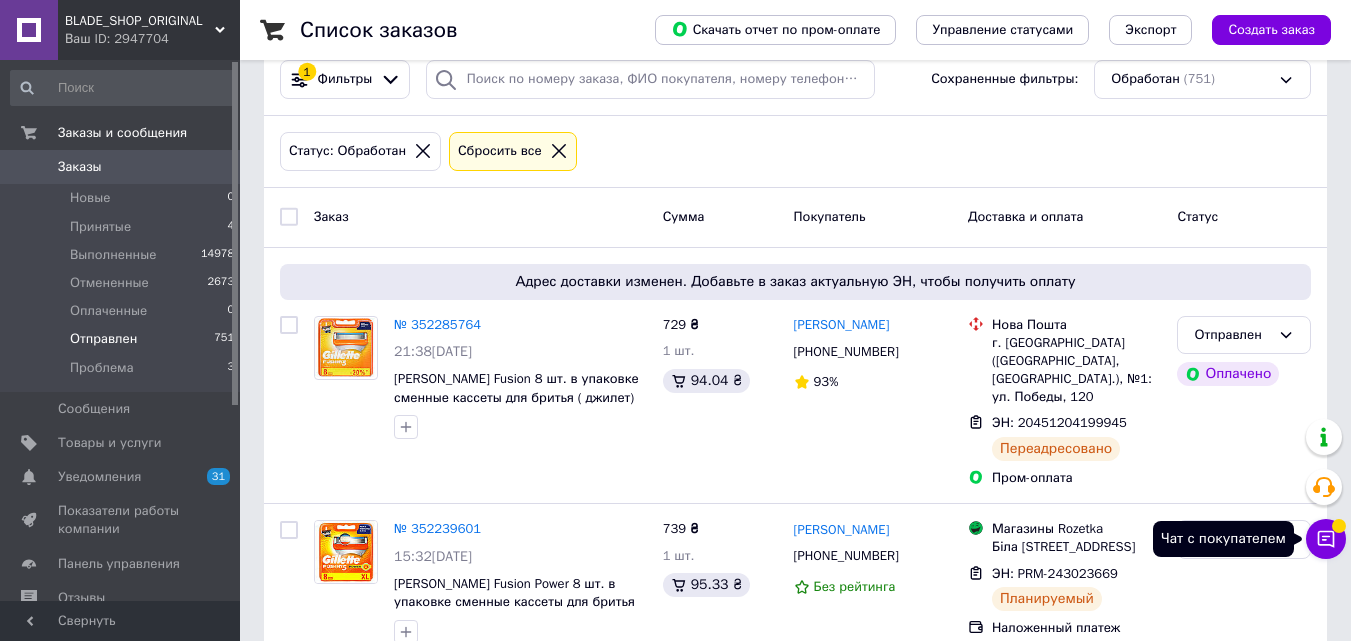 scroll, scrollTop: 200, scrollLeft: 0, axis: vertical 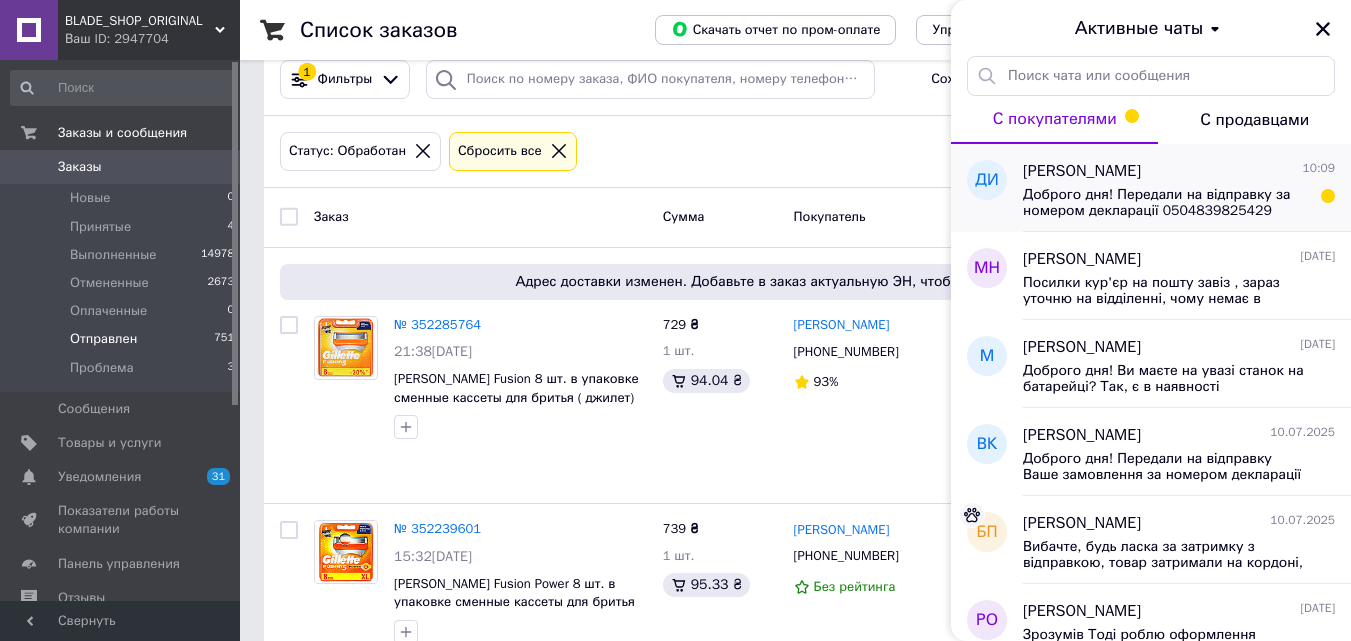 click on "Доброго дня! Передали на відправку за номером декларації 0504839825429" at bounding box center [1165, 203] 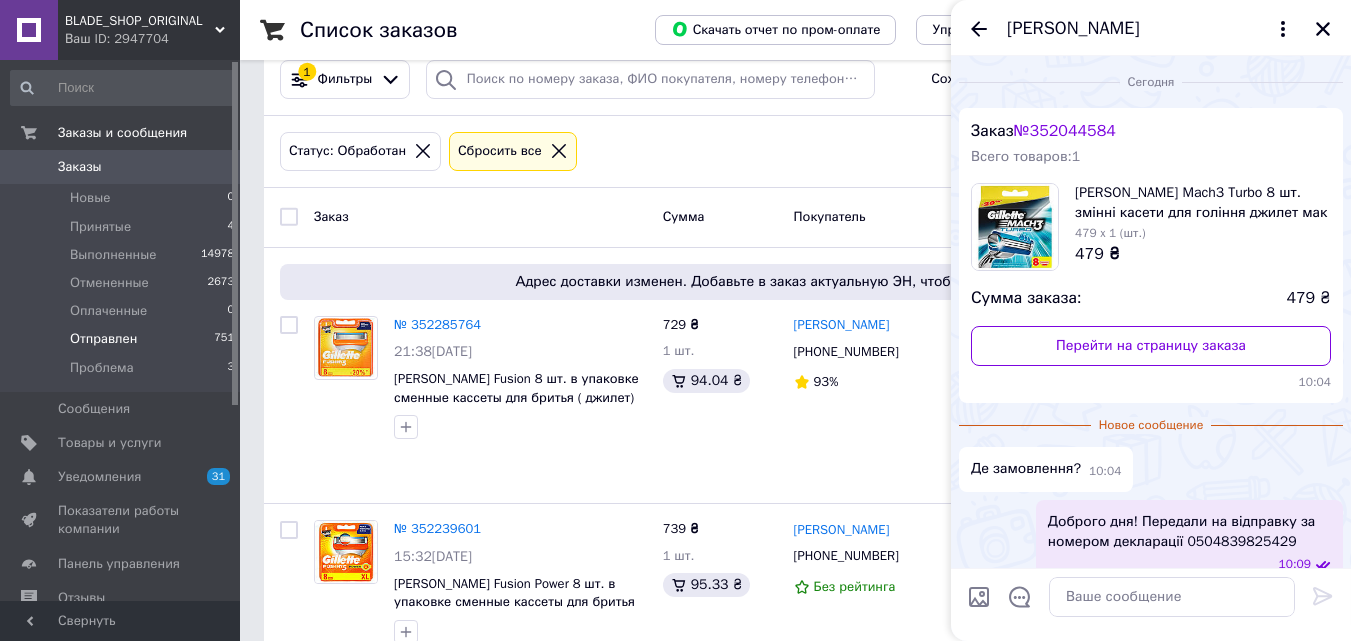 scroll, scrollTop: 25, scrollLeft: 0, axis: vertical 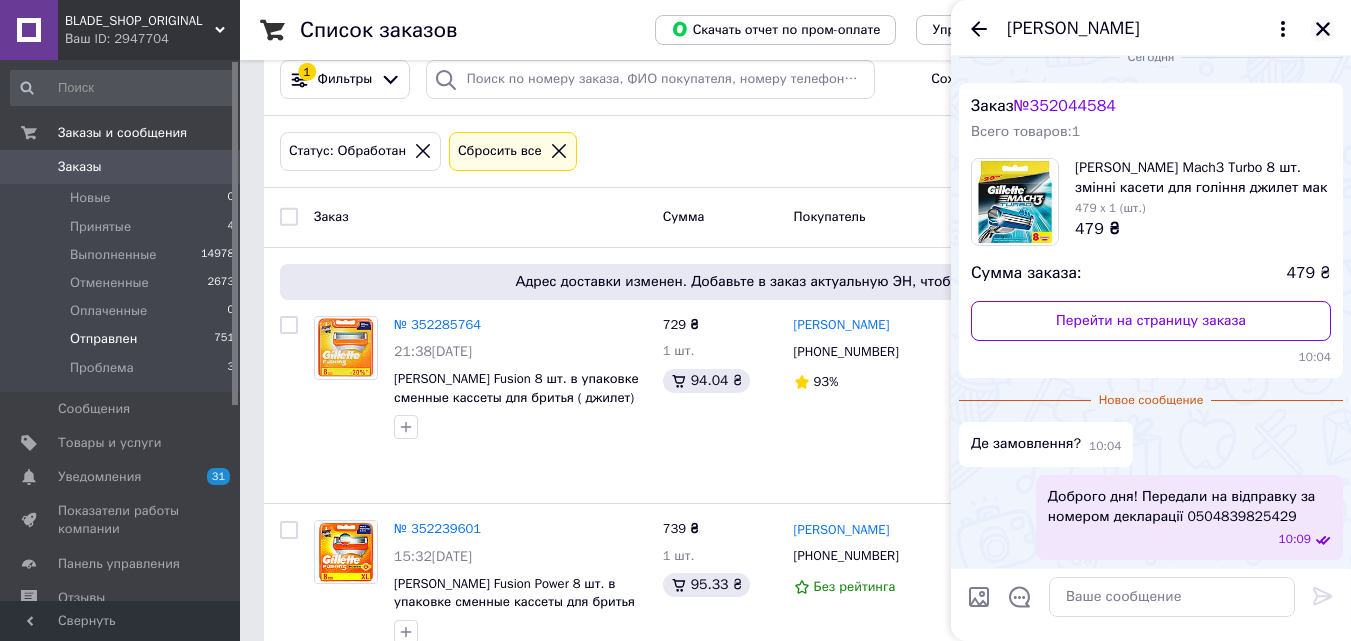 click 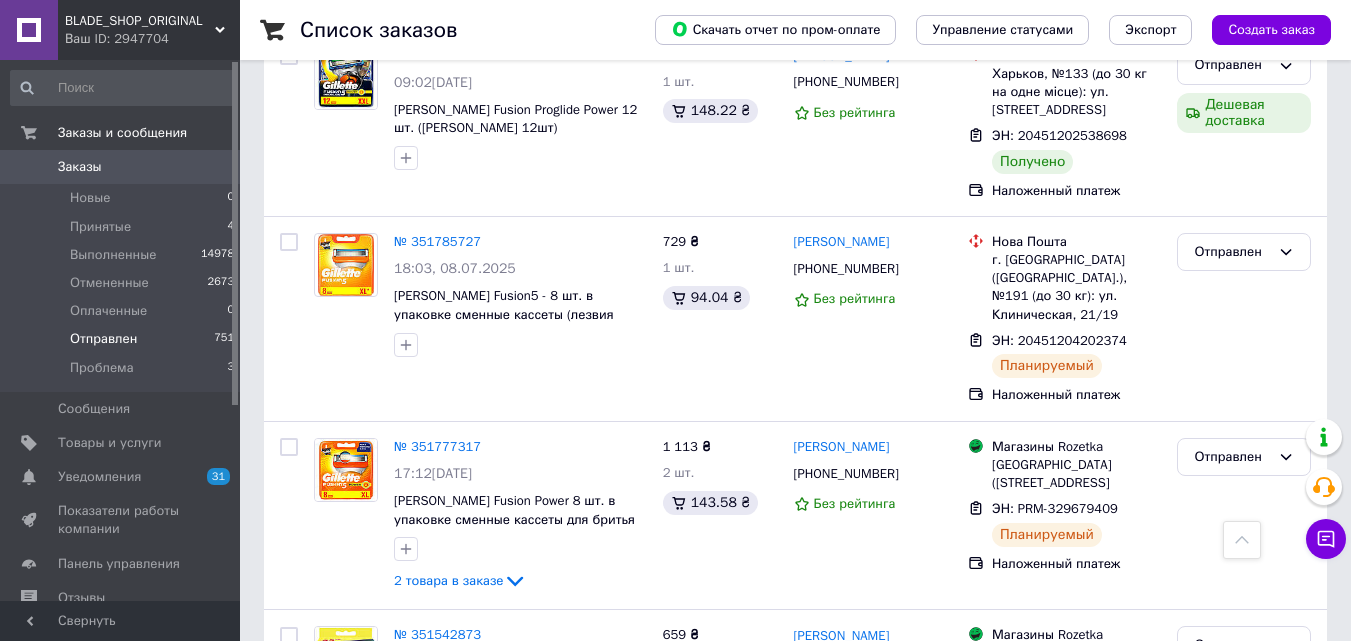 scroll, scrollTop: 3600, scrollLeft: 0, axis: vertical 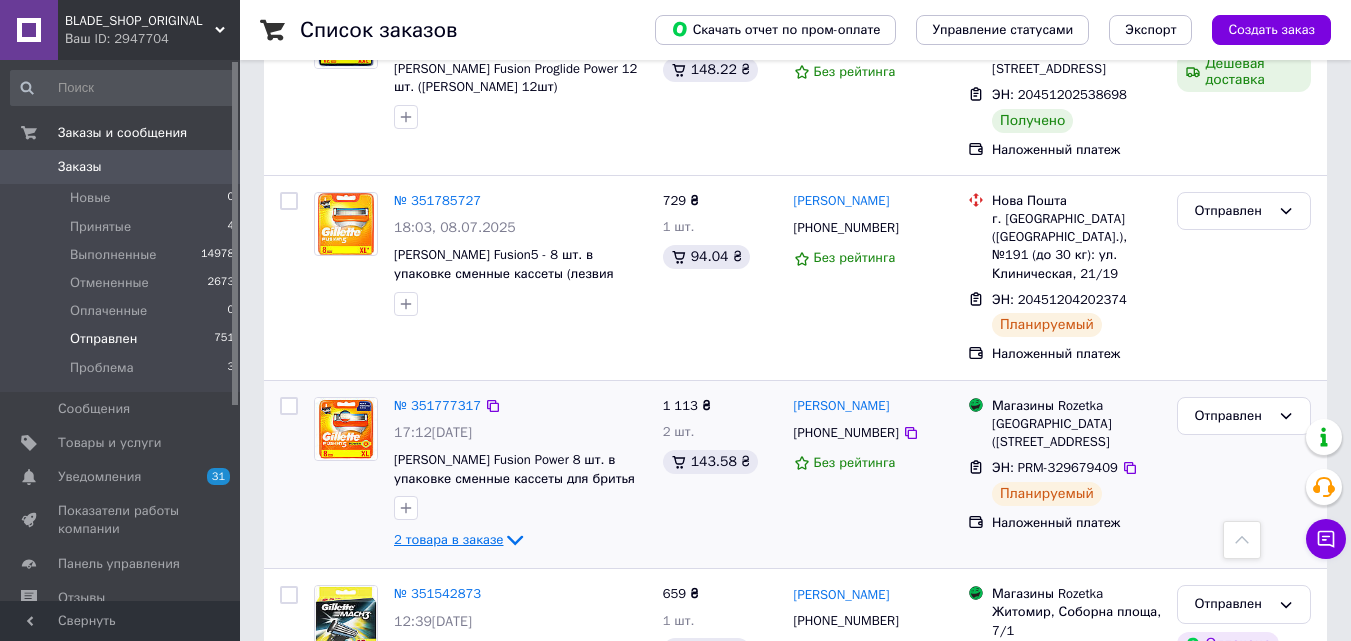 click 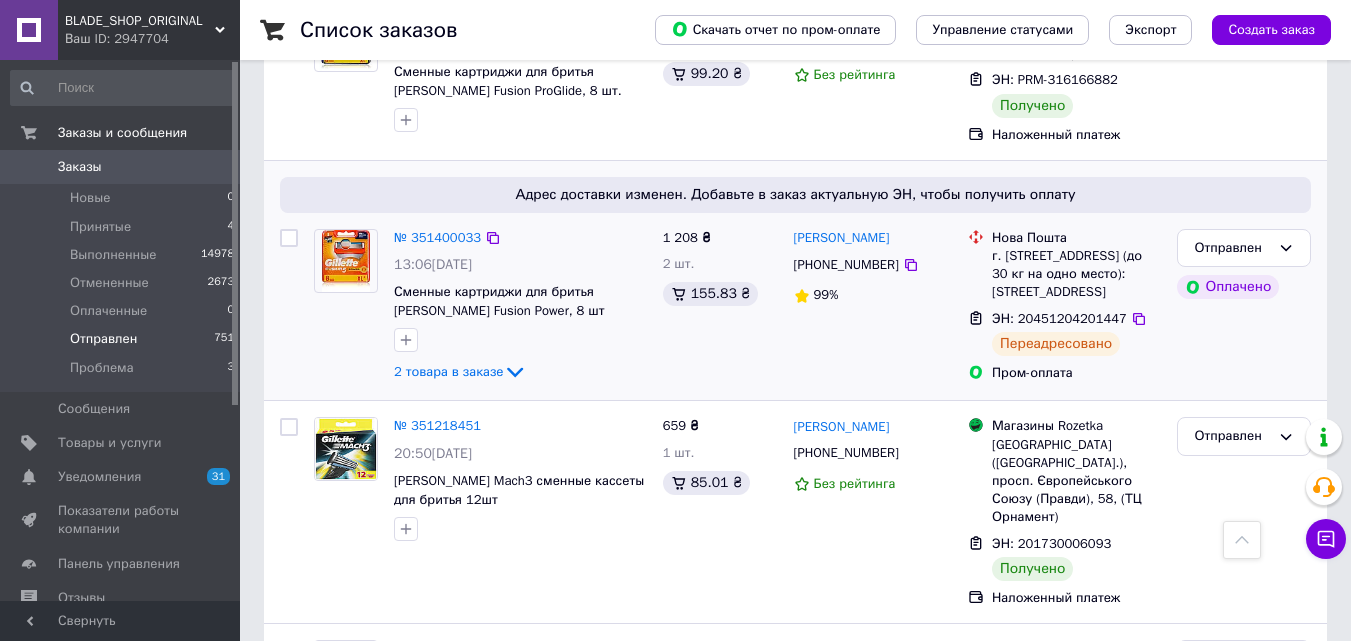 scroll, scrollTop: 4900, scrollLeft: 0, axis: vertical 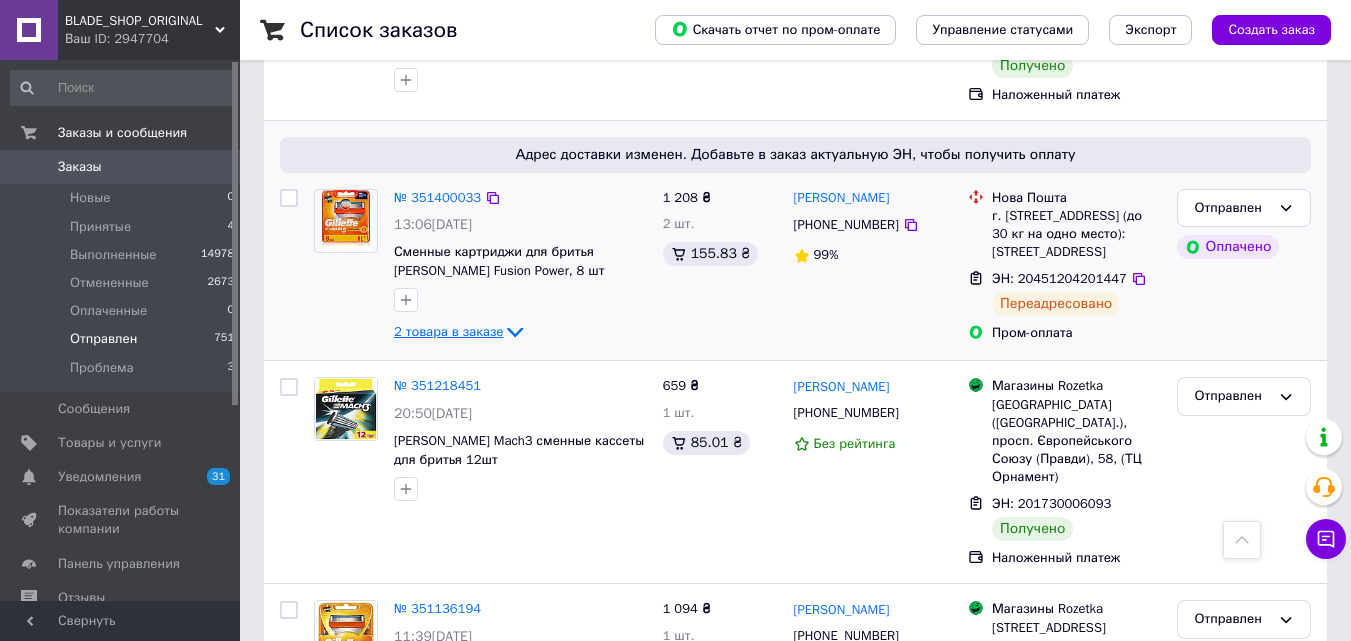 click 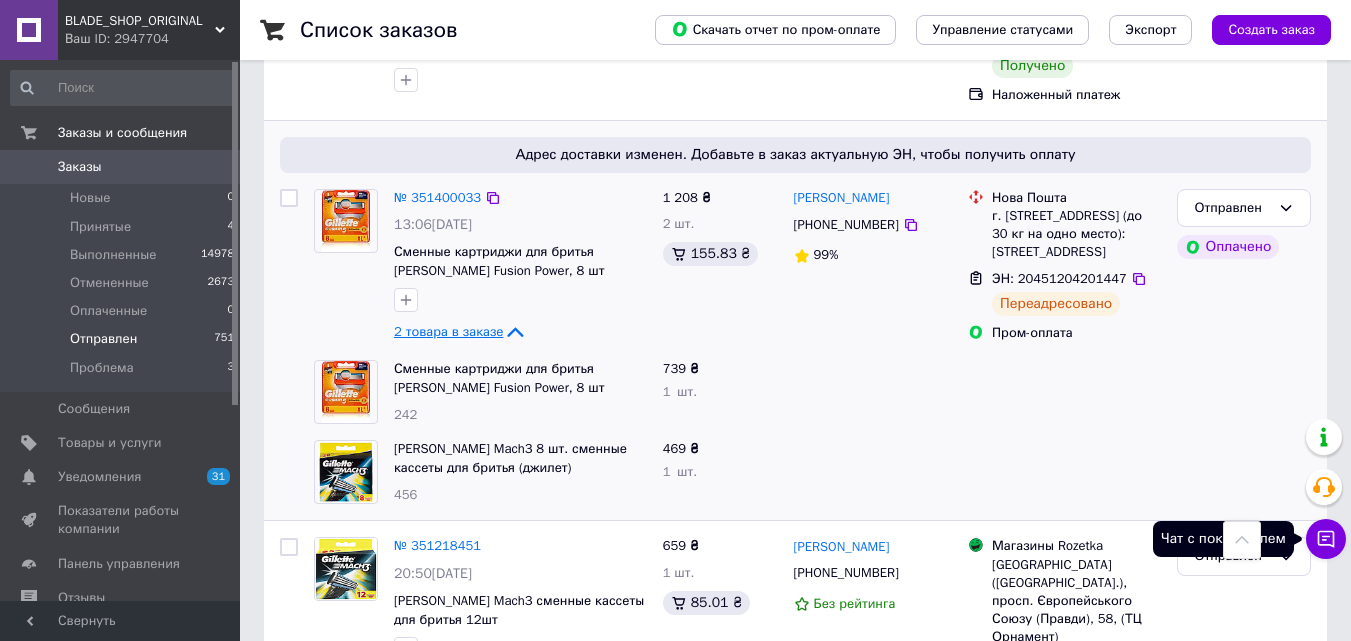 click 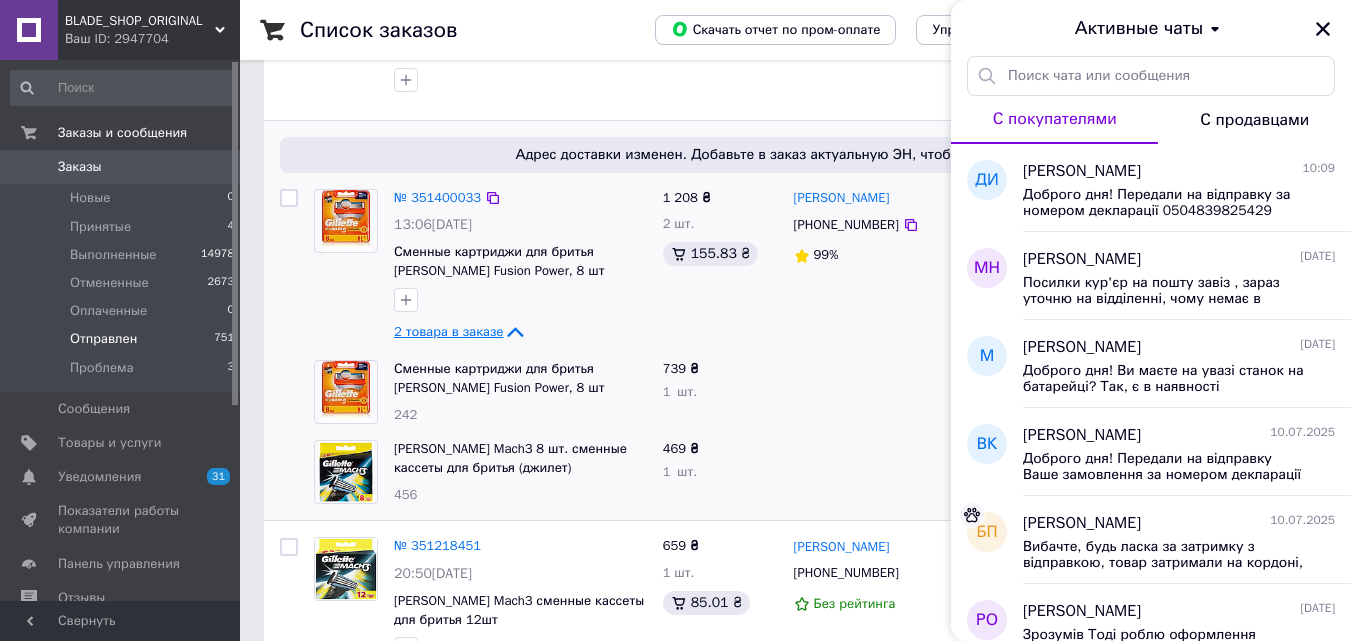 click at bounding box center [873, 392] 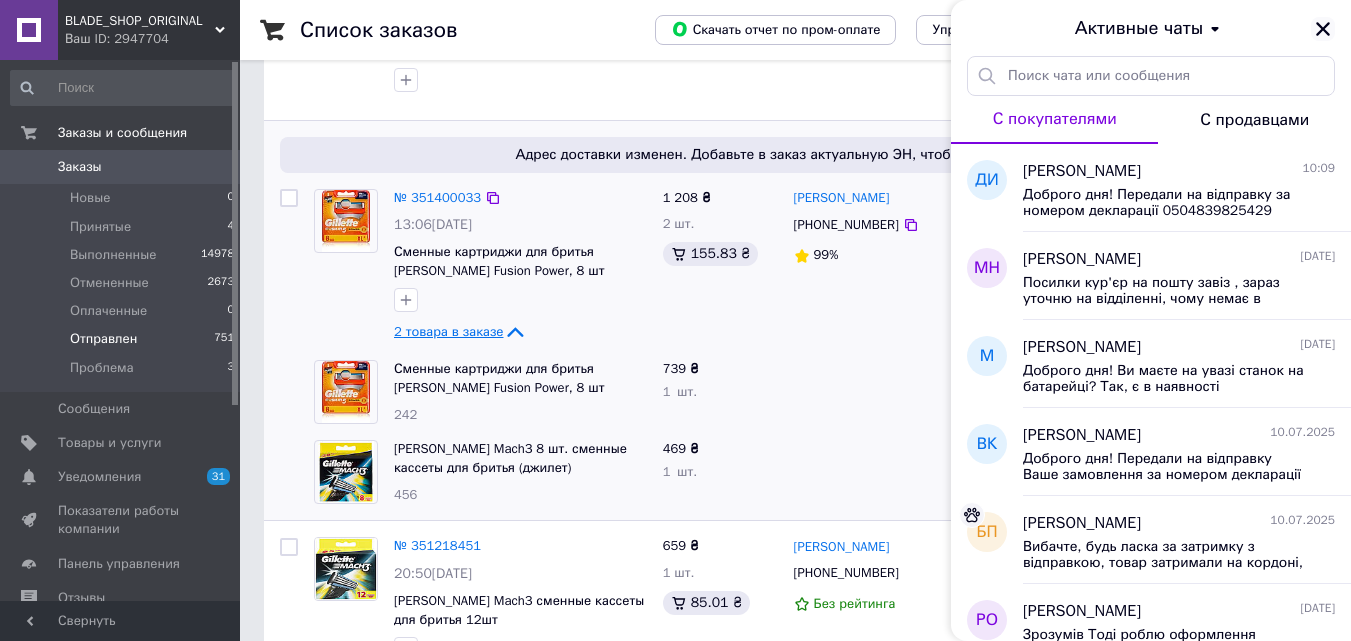 click 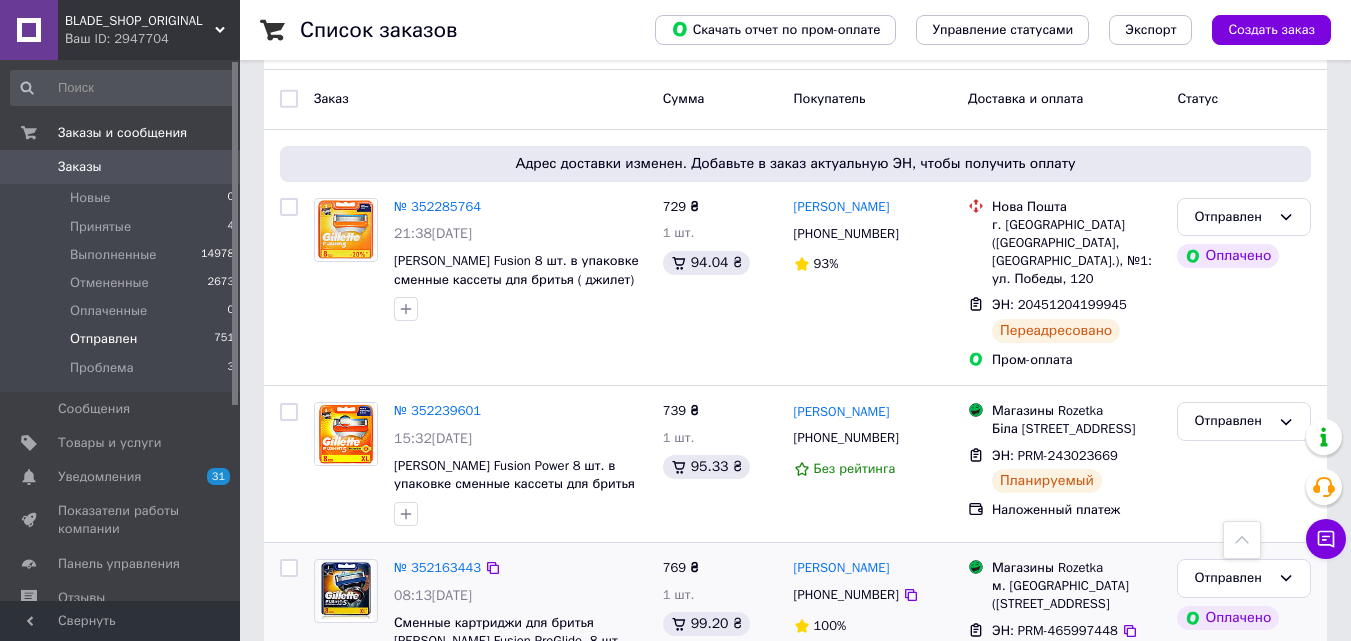 scroll, scrollTop: 300, scrollLeft: 0, axis: vertical 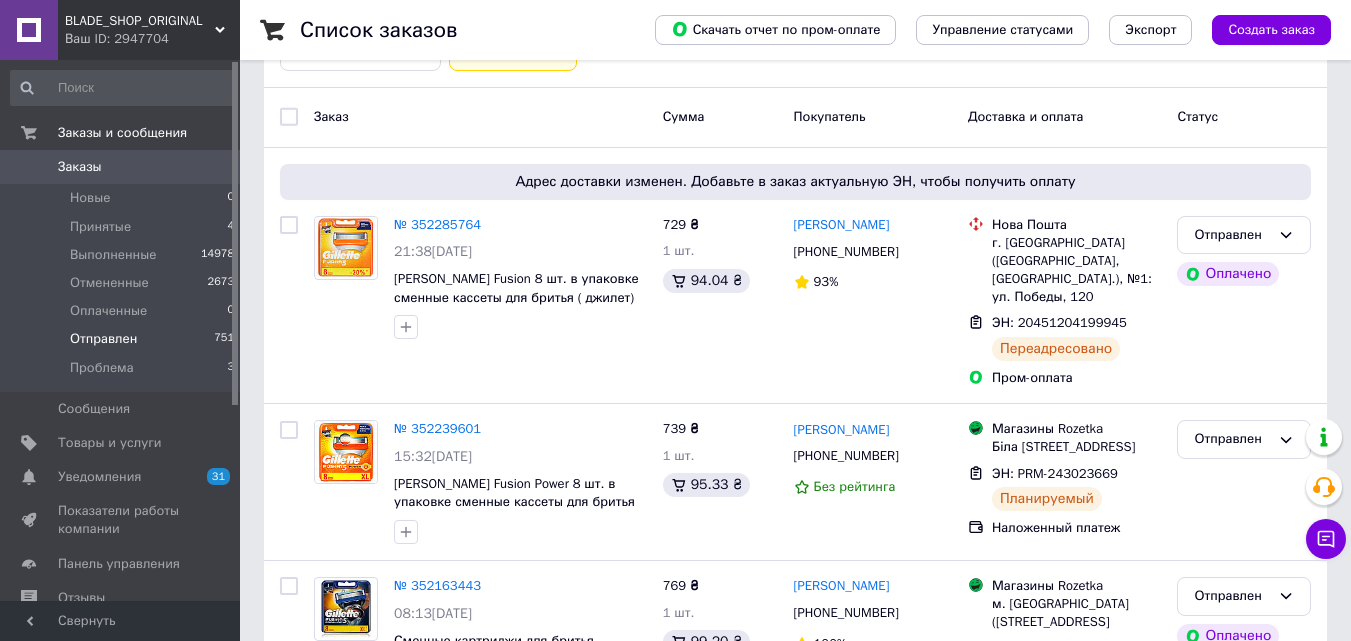 click on "Отправлен" at bounding box center [103, 339] 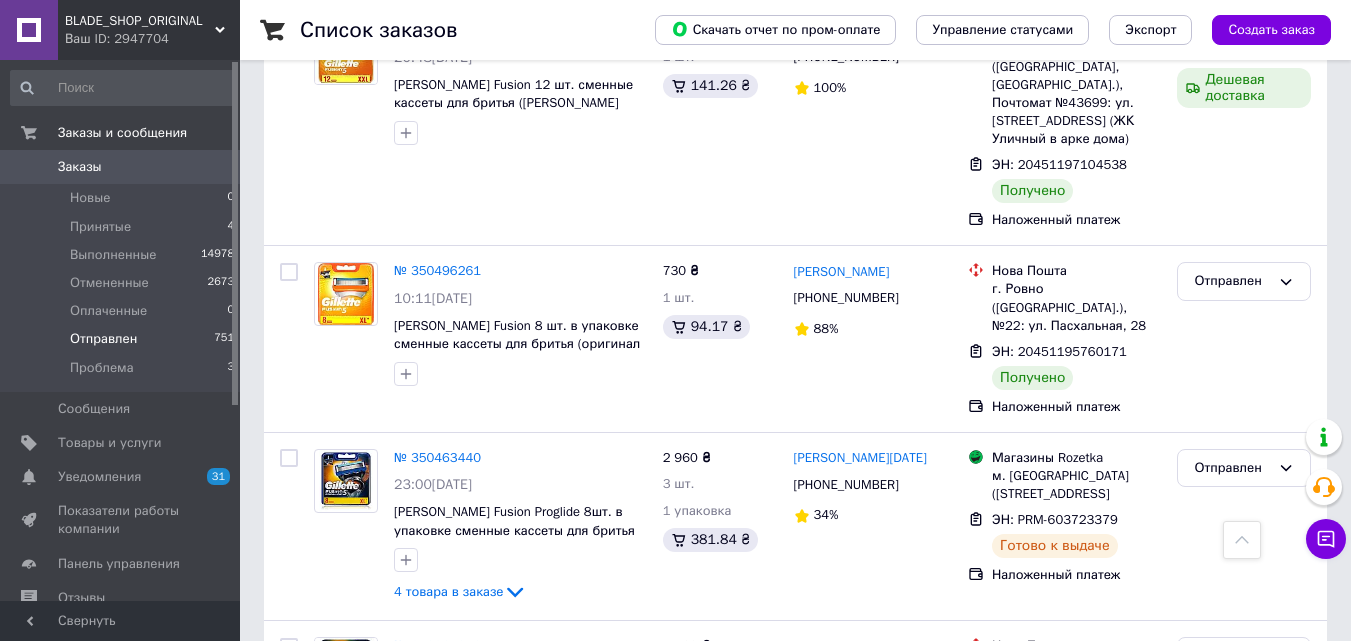 scroll, scrollTop: 7200, scrollLeft: 0, axis: vertical 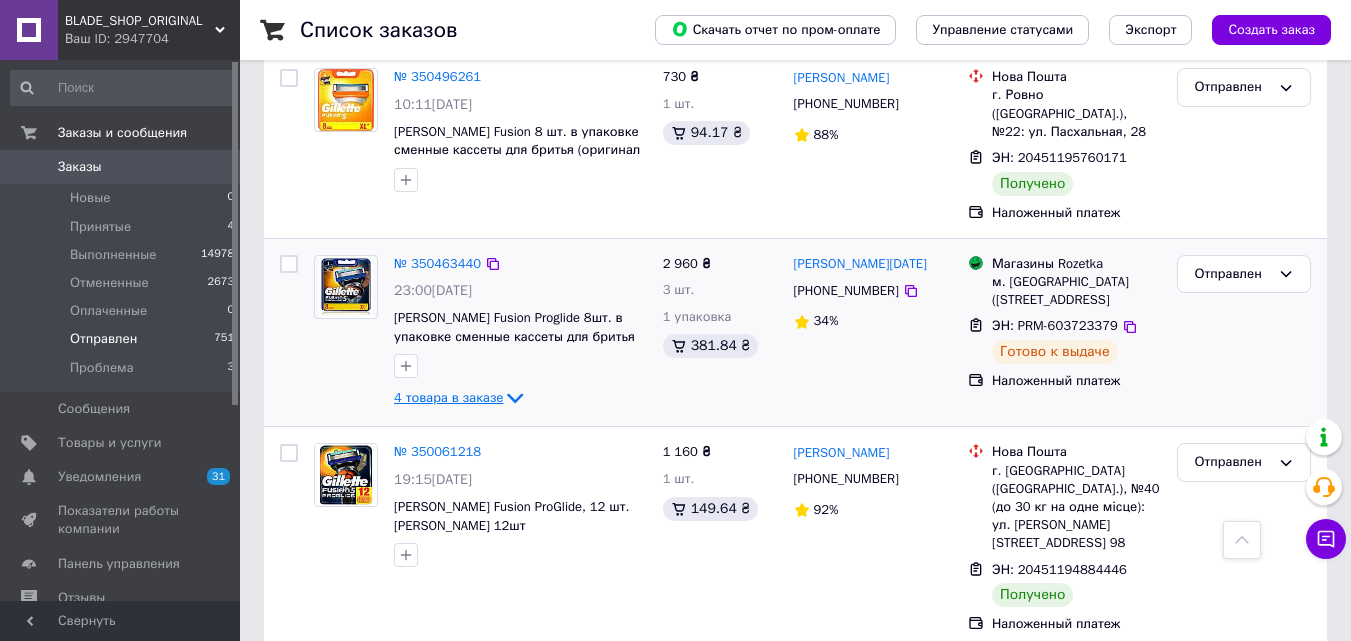 click 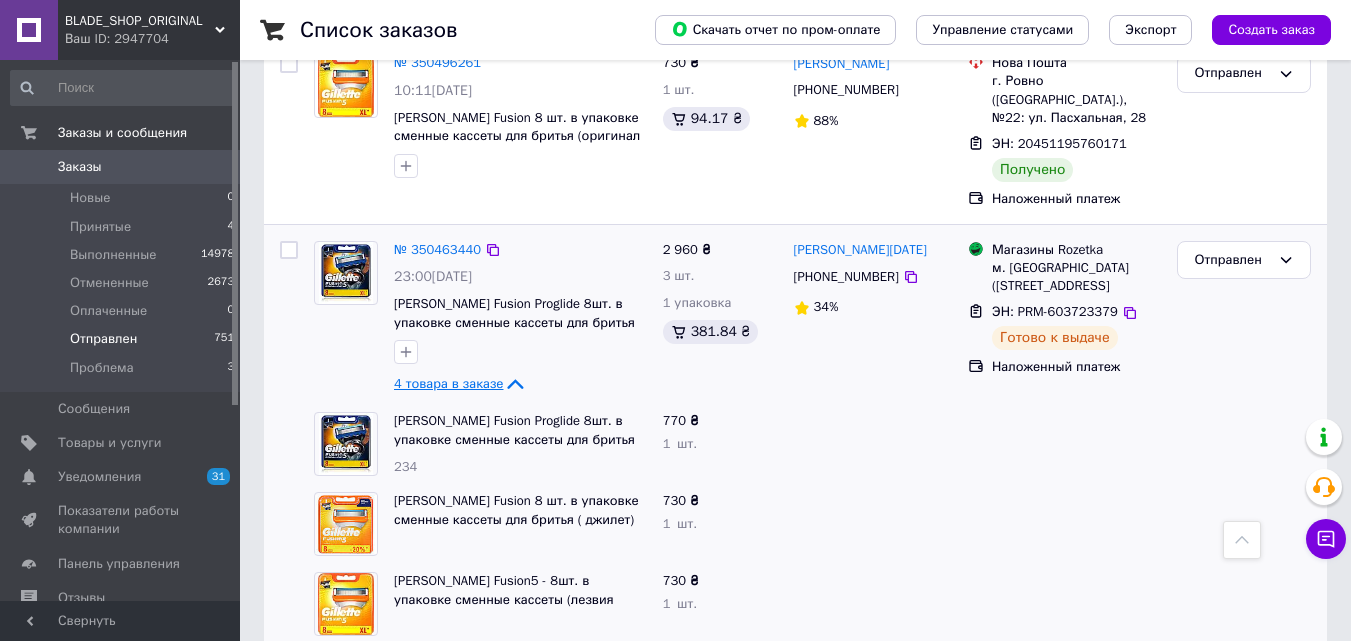scroll, scrollTop: 7200, scrollLeft: 0, axis: vertical 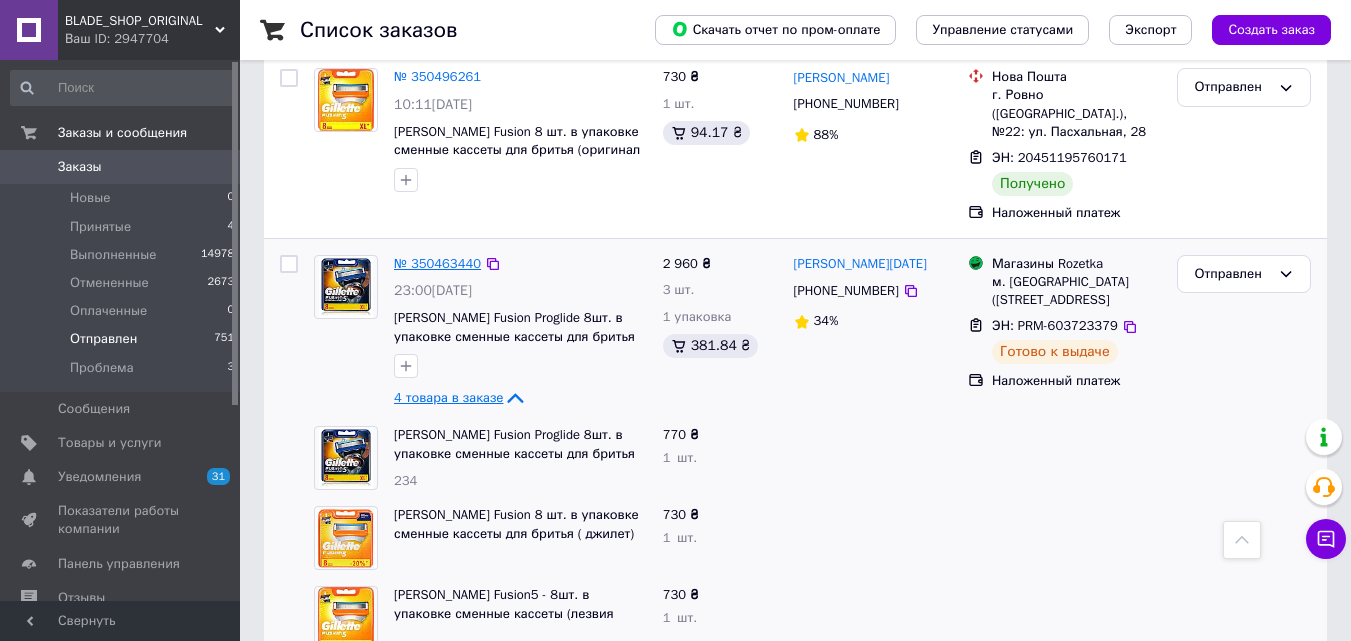 click on "№ 350463440" at bounding box center (437, 263) 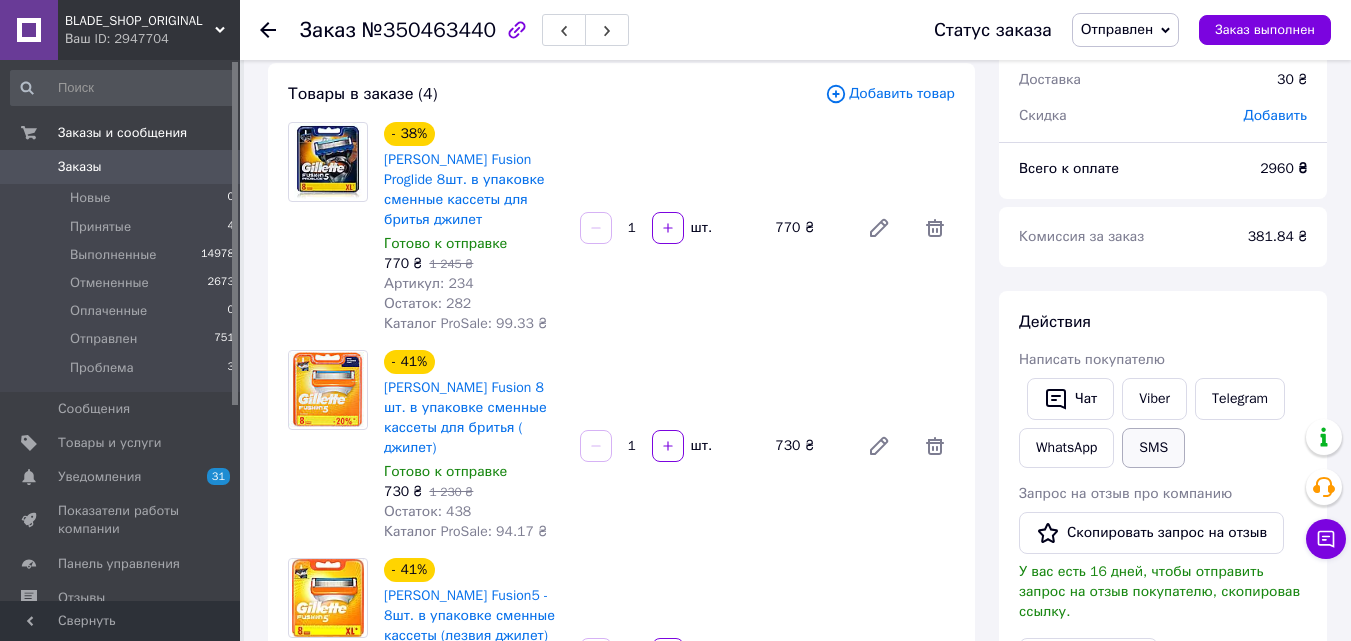 scroll, scrollTop: 200, scrollLeft: 0, axis: vertical 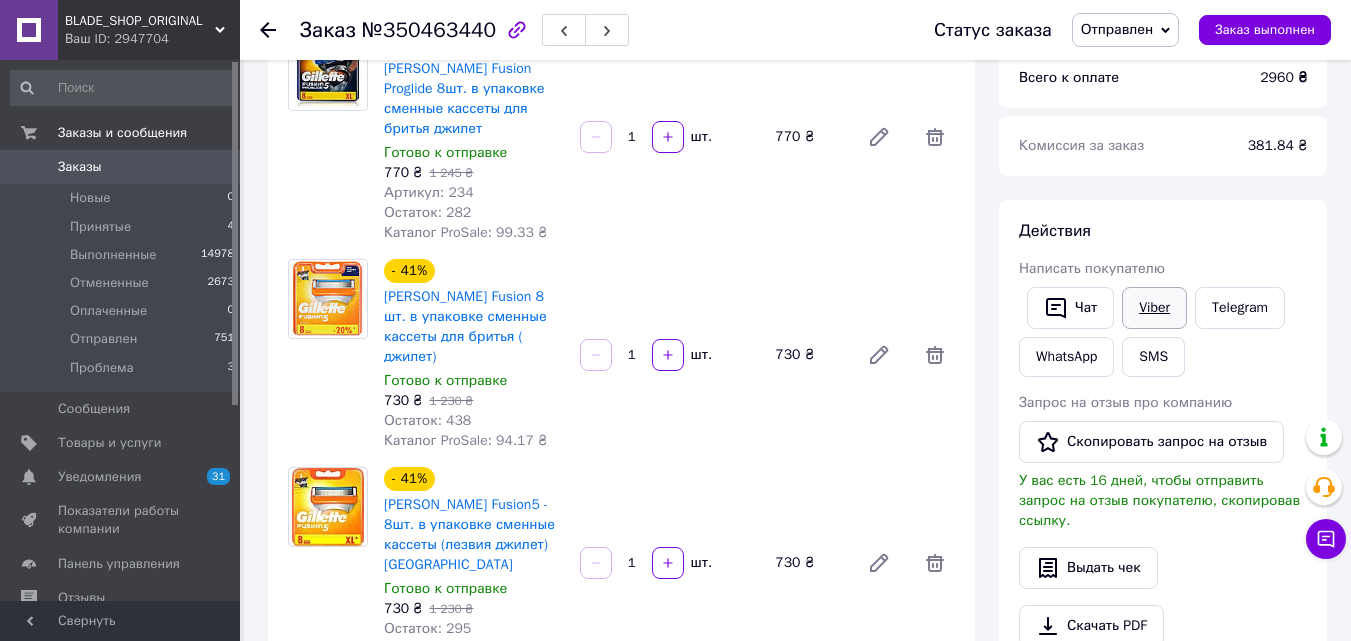 click on "Viber" at bounding box center (1154, 308) 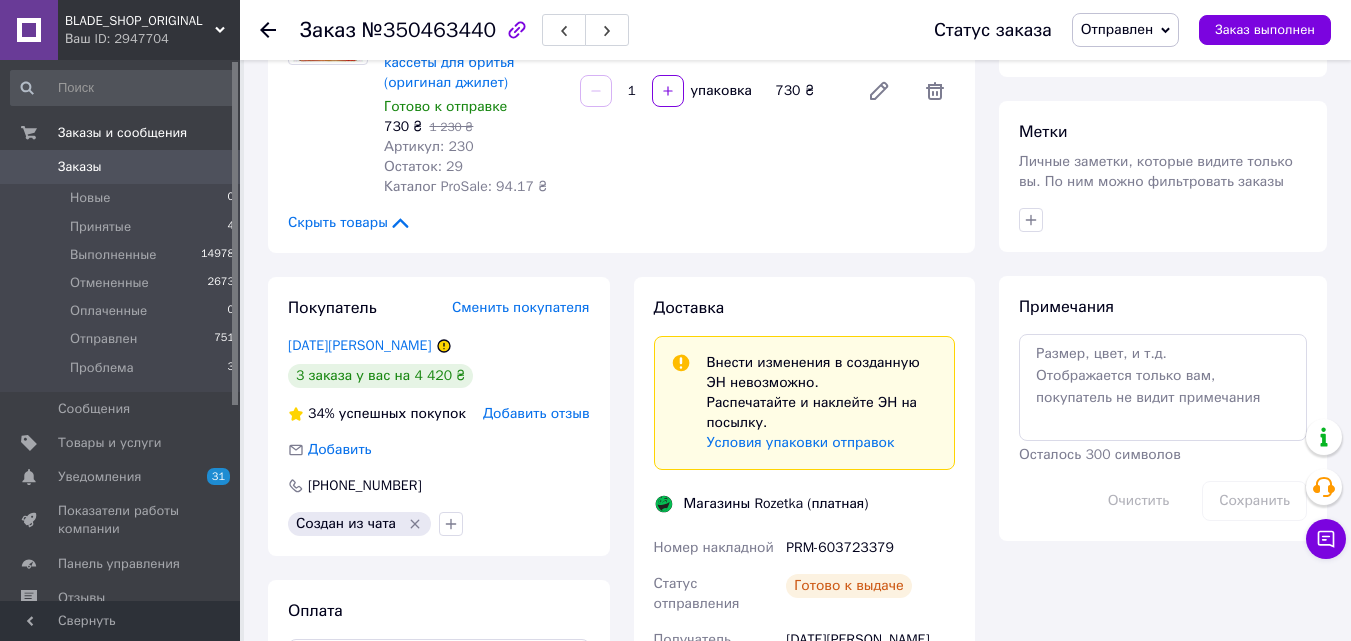 scroll, scrollTop: 900, scrollLeft: 0, axis: vertical 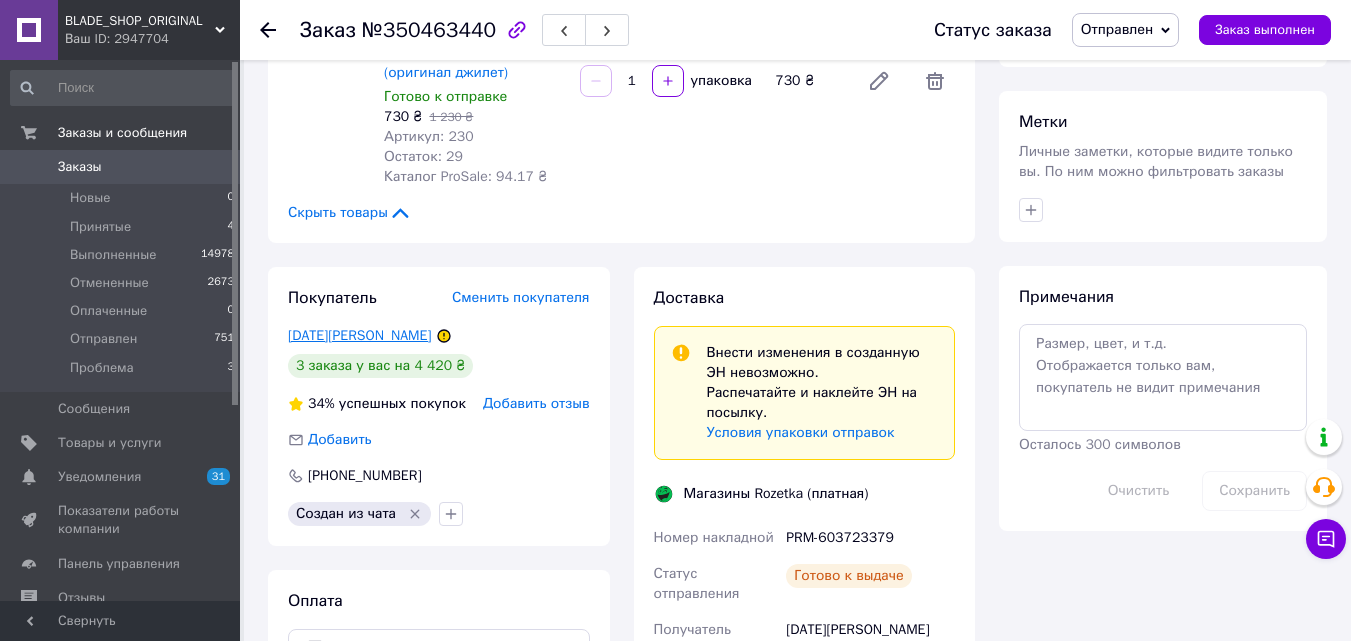 click on "[DATE][PERSON_NAME]" at bounding box center (360, 335) 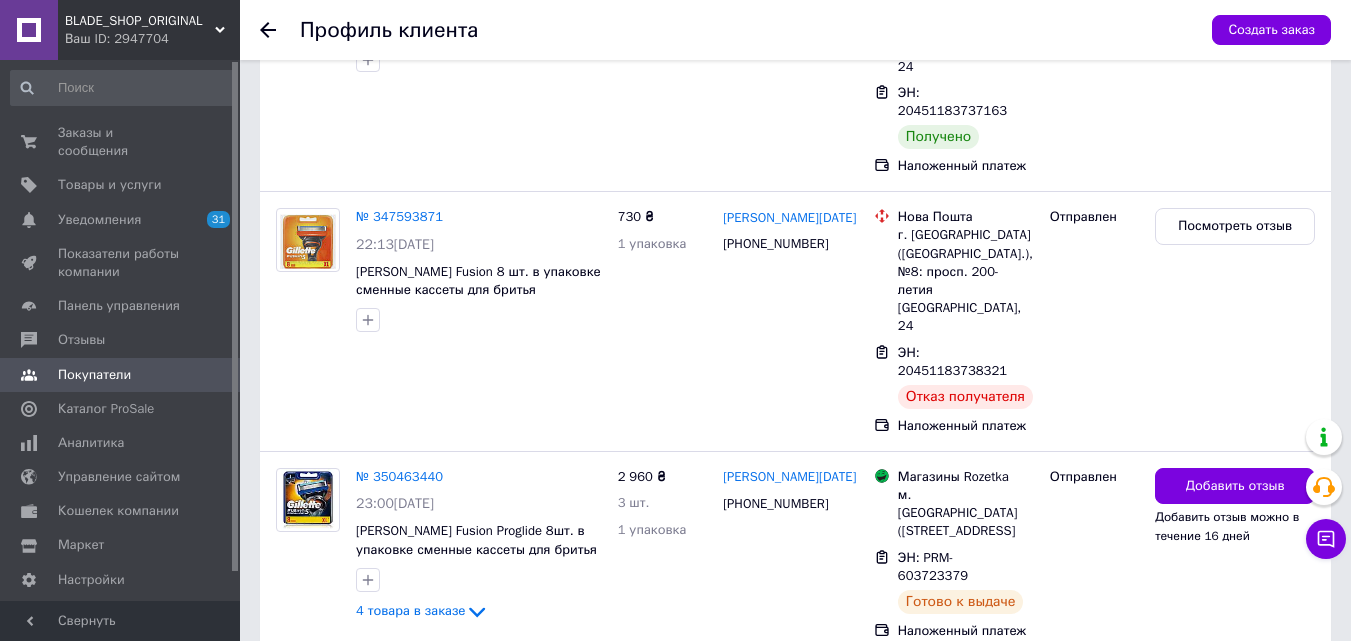 scroll, scrollTop: 762, scrollLeft: 0, axis: vertical 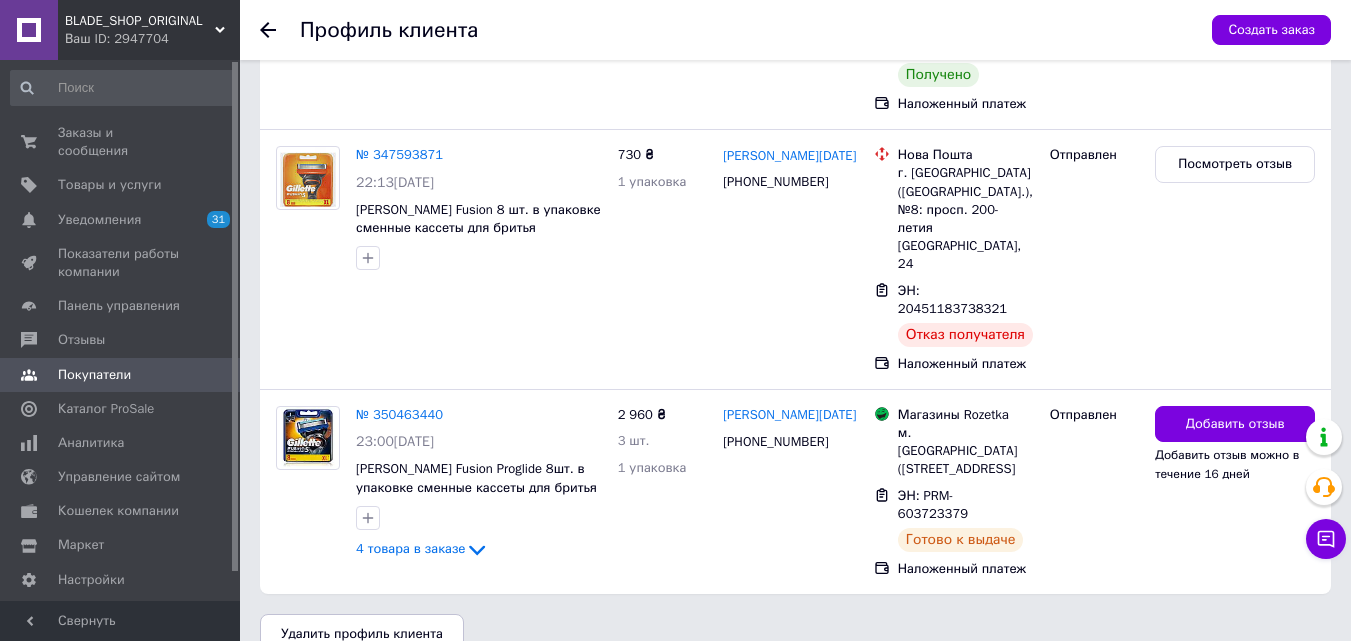 click 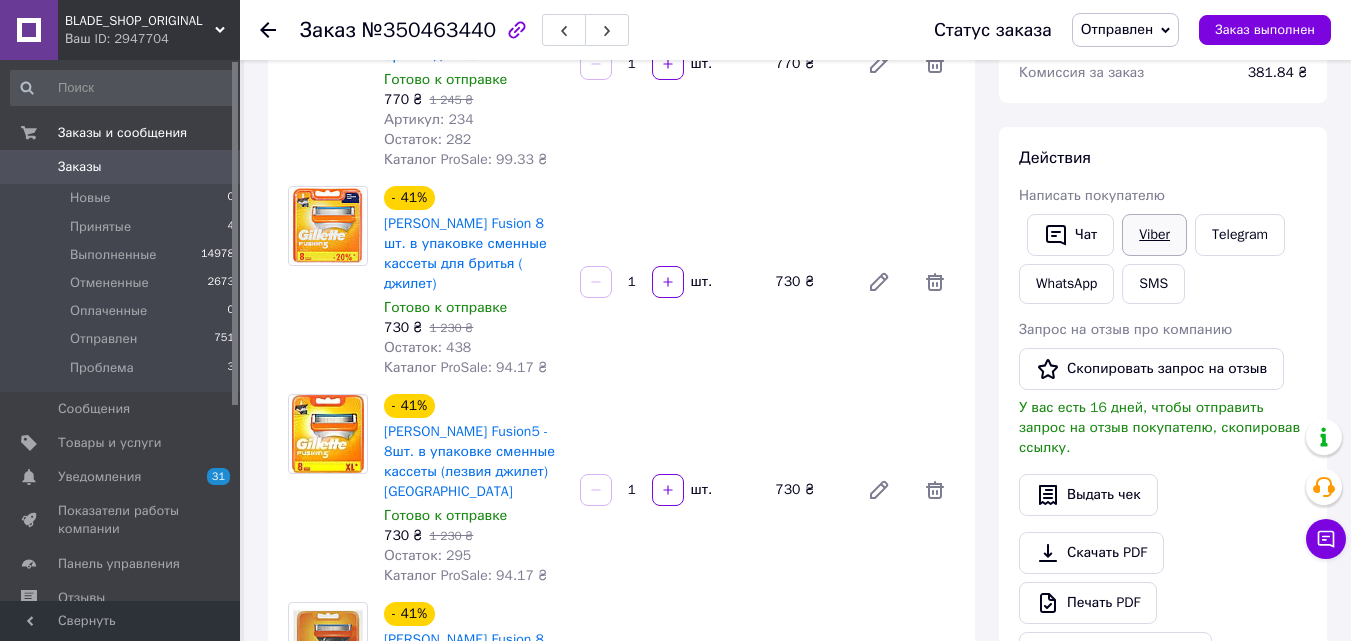 click on "Viber" at bounding box center [1154, 235] 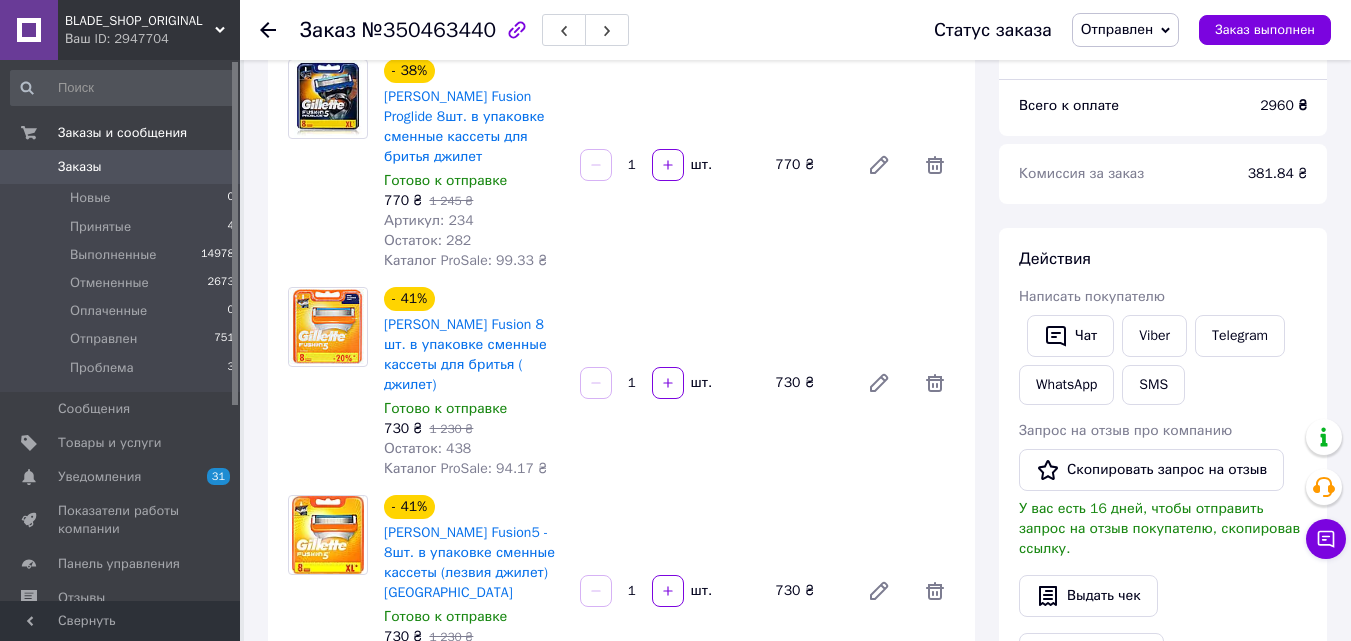 scroll, scrollTop: 0, scrollLeft: 0, axis: both 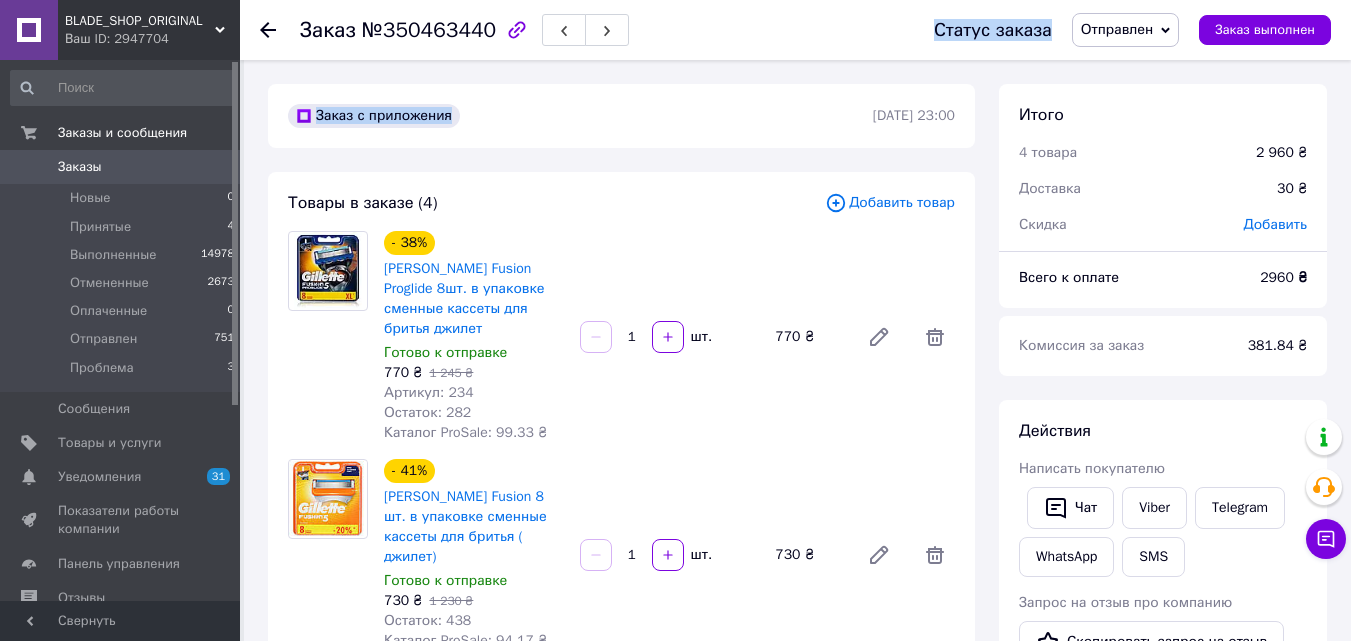 drag, startPoint x: 482, startPoint y: 40, endPoint x: 553, endPoint y: 231, distance: 203.76947 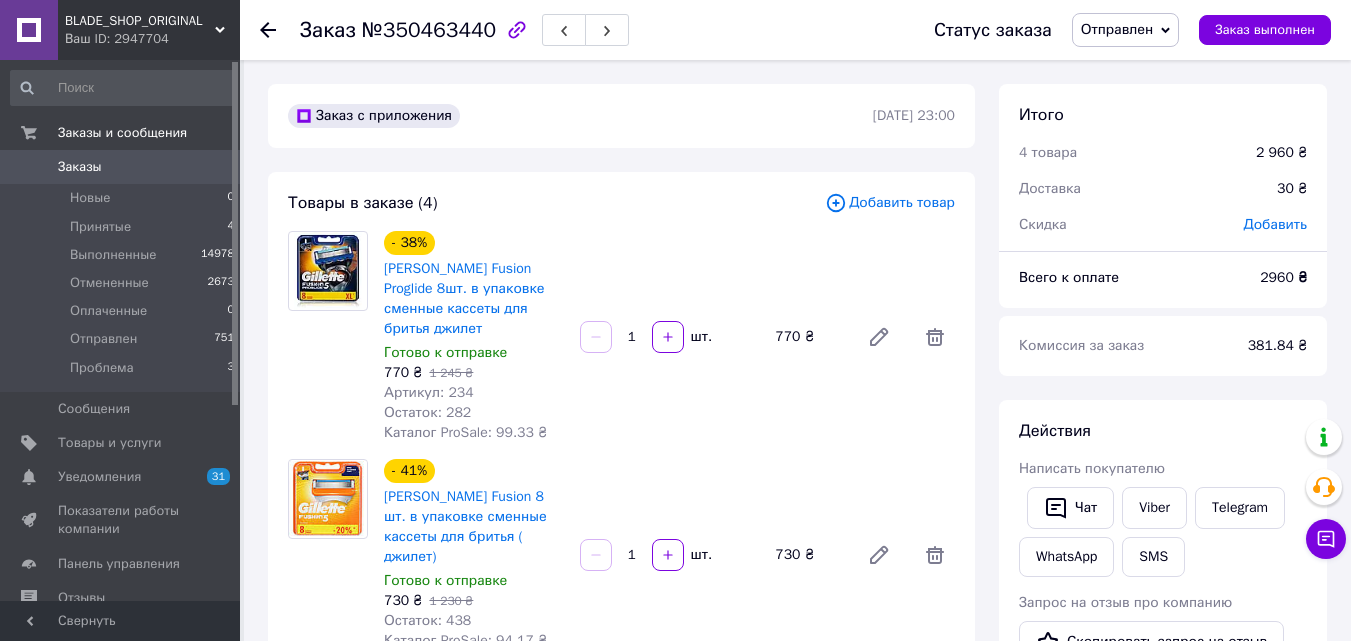 click on "- 38% [PERSON_NAME] Fusion Proglide 8шт. в упаковке сменные кассеты для бритья джилет Готово к отправке 770 ₴   1 245 ₴ Артикул: 234 Остаток: 282 Каталог ProSale: 99.33 ₴  1   шт. 770 ₴" at bounding box center [669, 337] 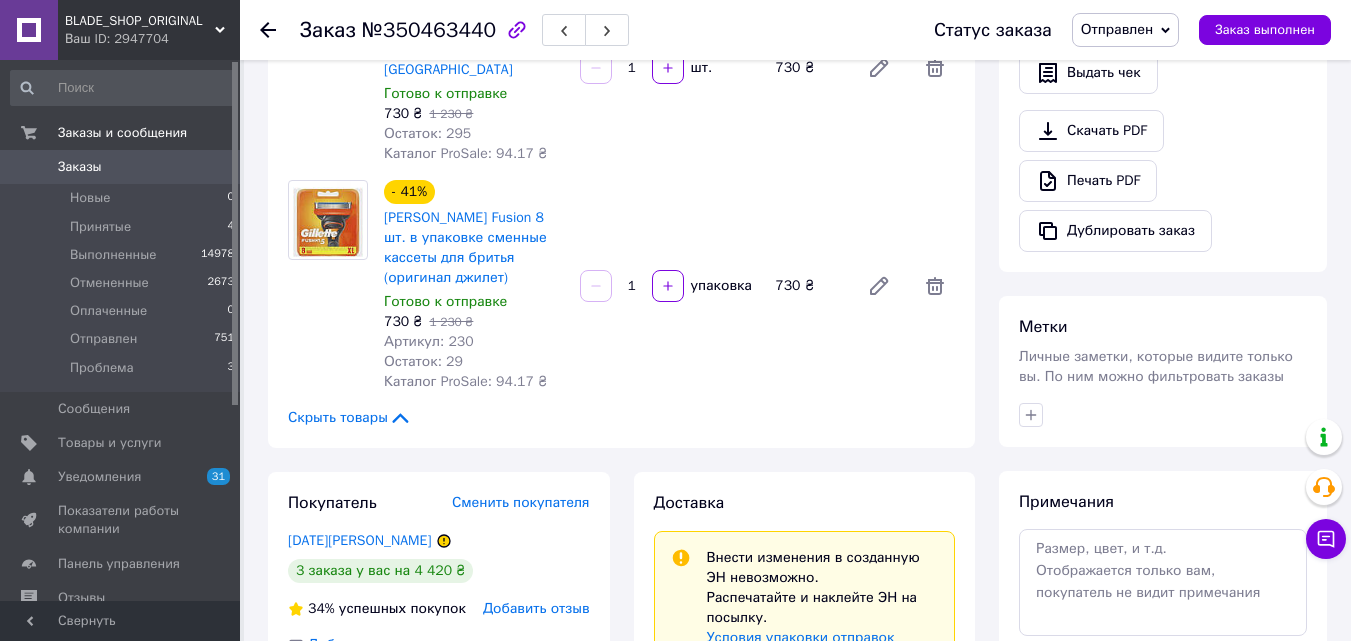 scroll, scrollTop: 900, scrollLeft: 0, axis: vertical 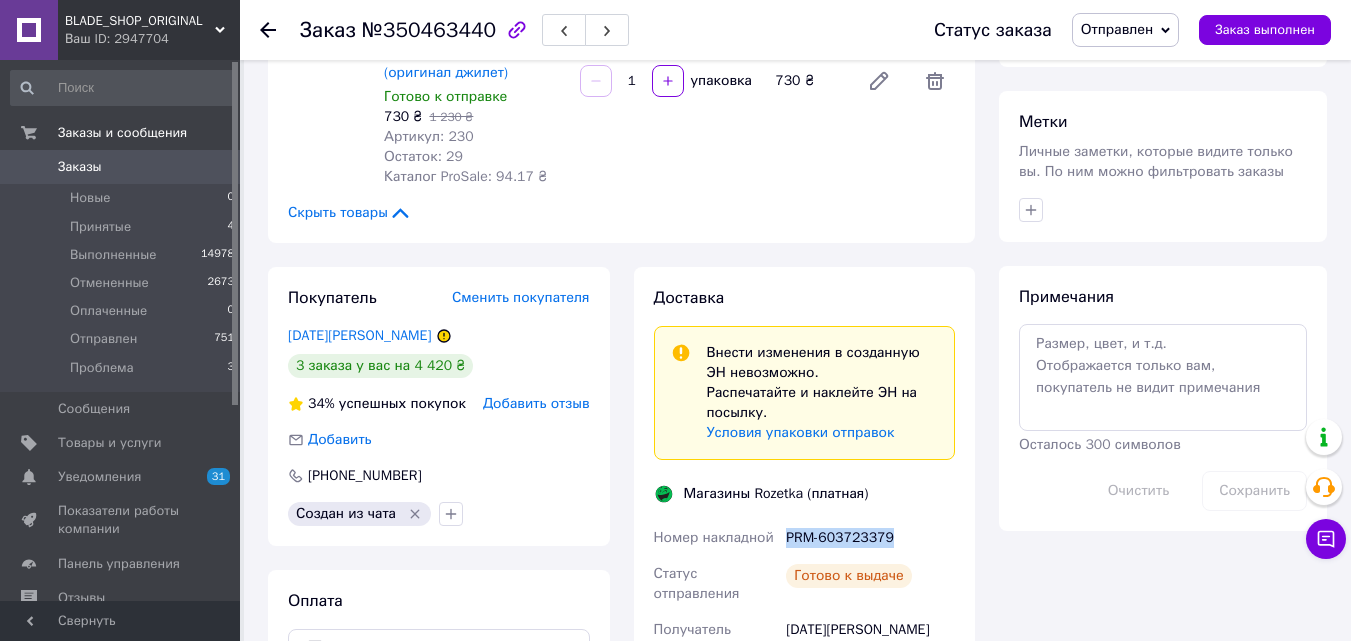 drag, startPoint x: 898, startPoint y: 476, endPoint x: 781, endPoint y: 483, distance: 117.20921 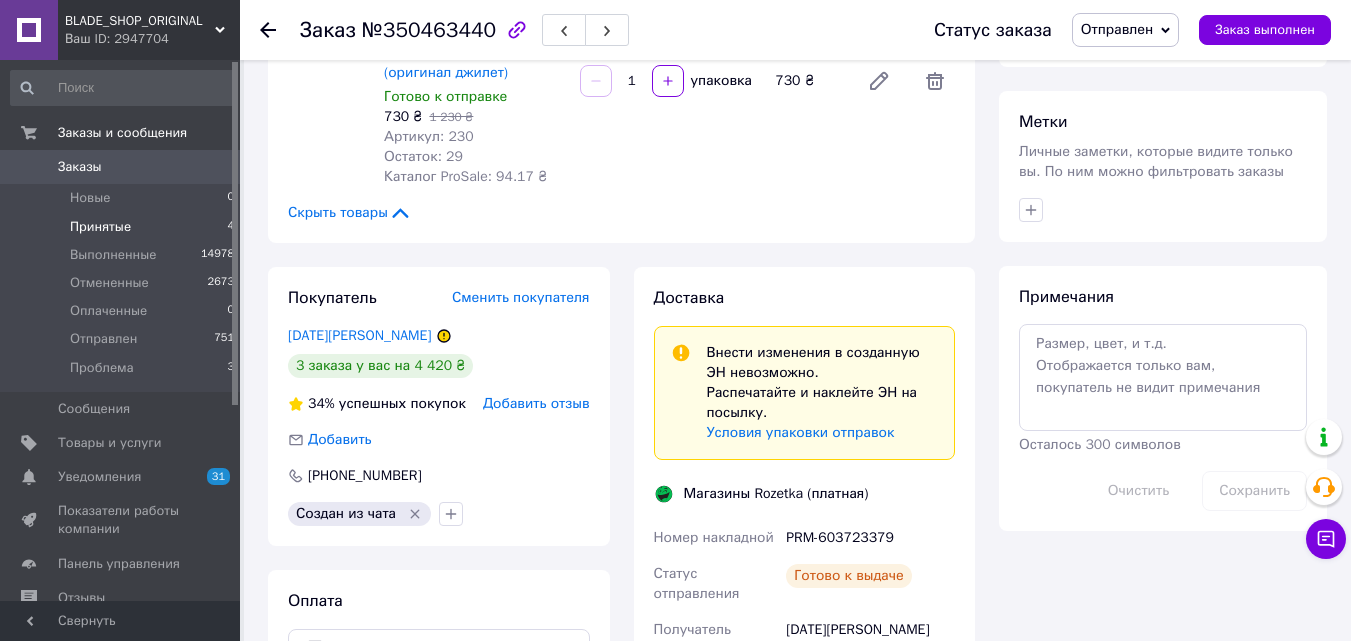 click on "Принятые 4" at bounding box center [123, 227] 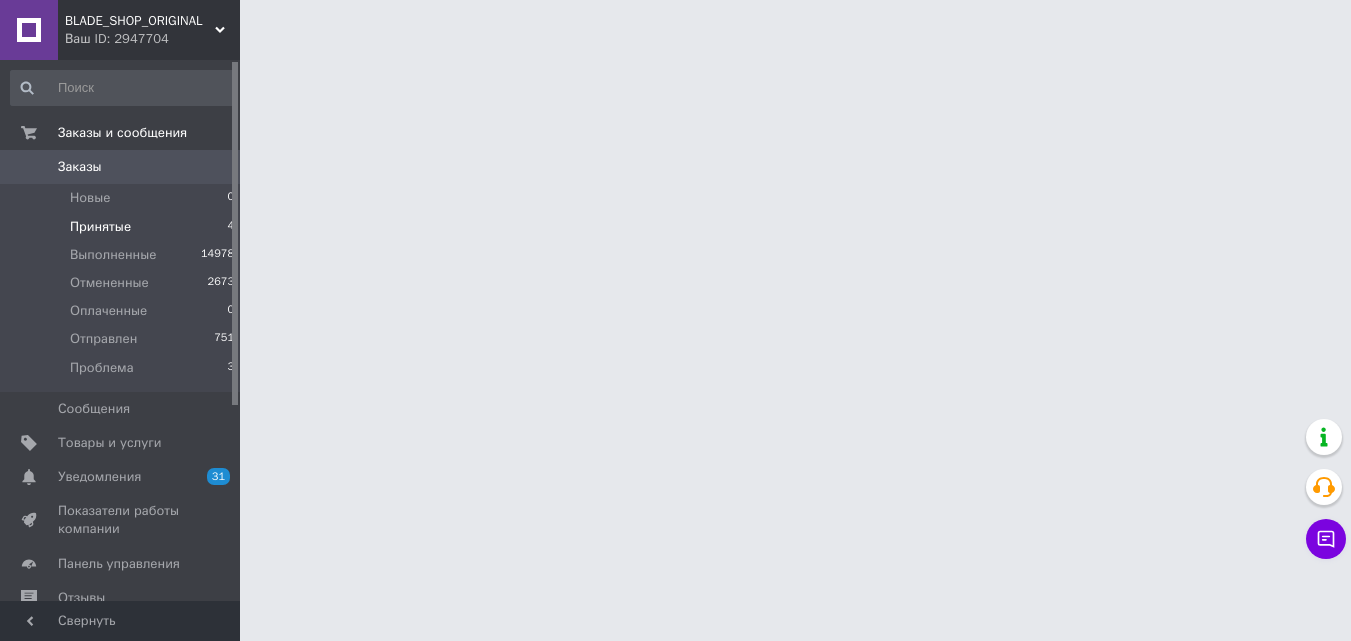 scroll, scrollTop: 0, scrollLeft: 0, axis: both 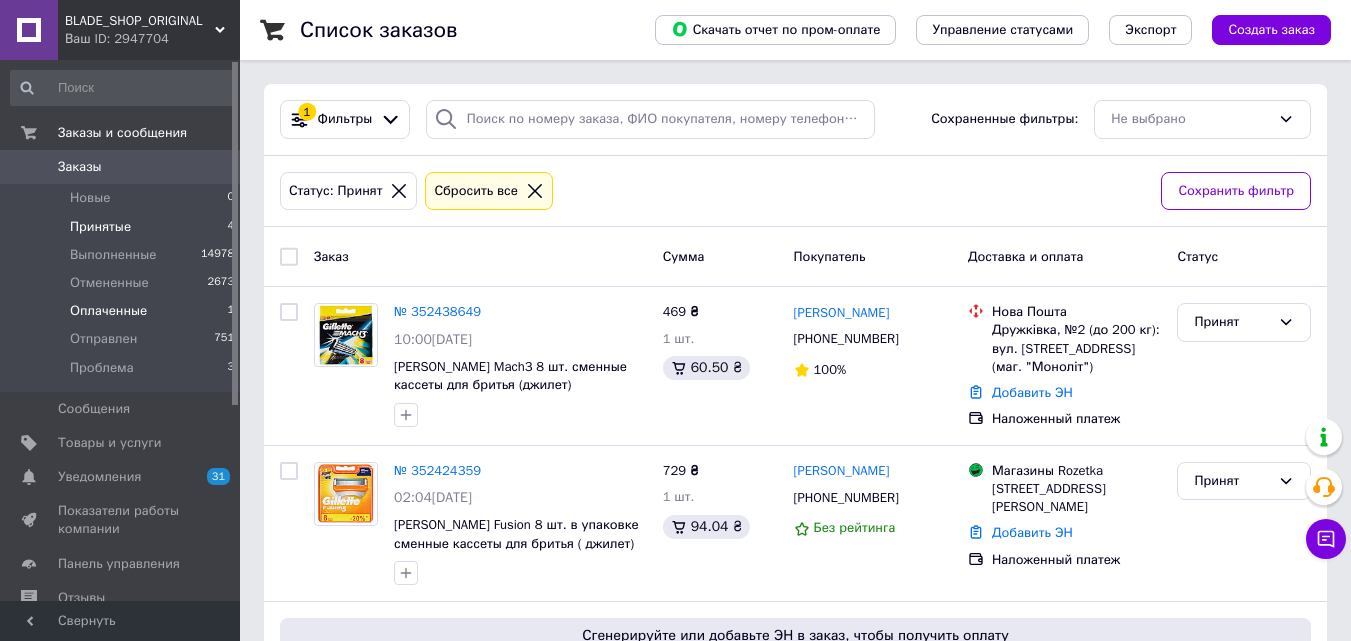 click on "Оплаченные" at bounding box center [108, 311] 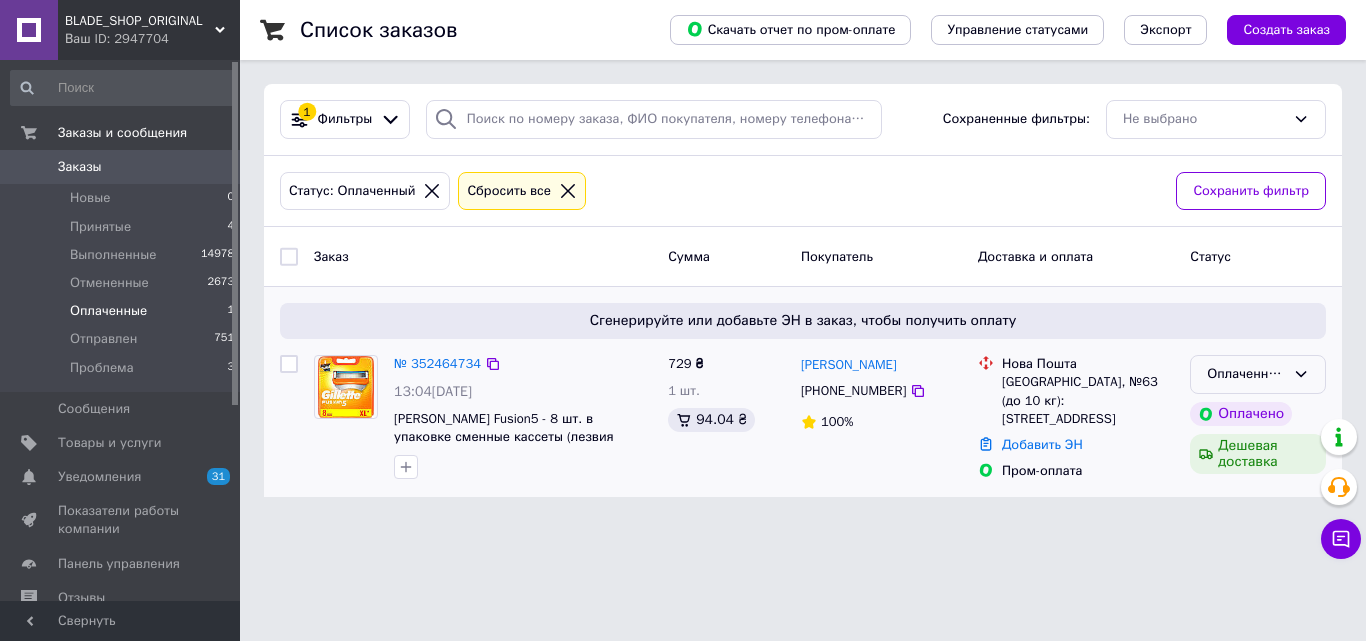 click on "Оплаченный" at bounding box center (1246, 374) 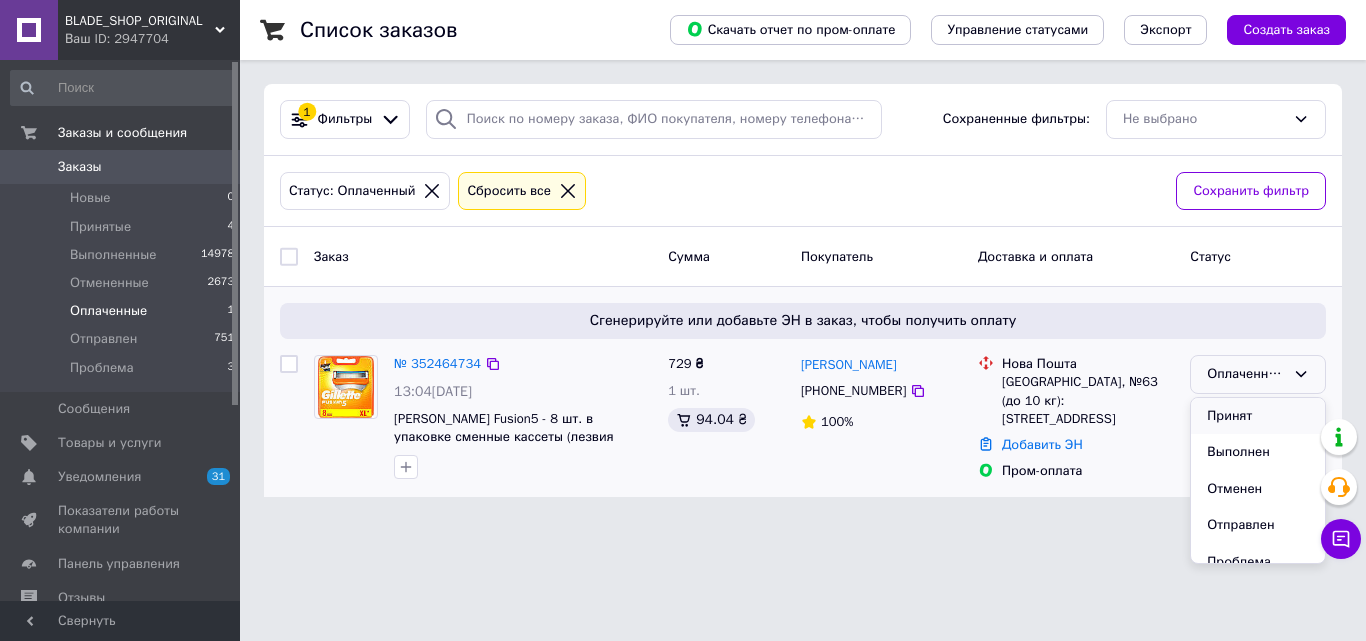 click on "Принят" at bounding box center [1258, 416] 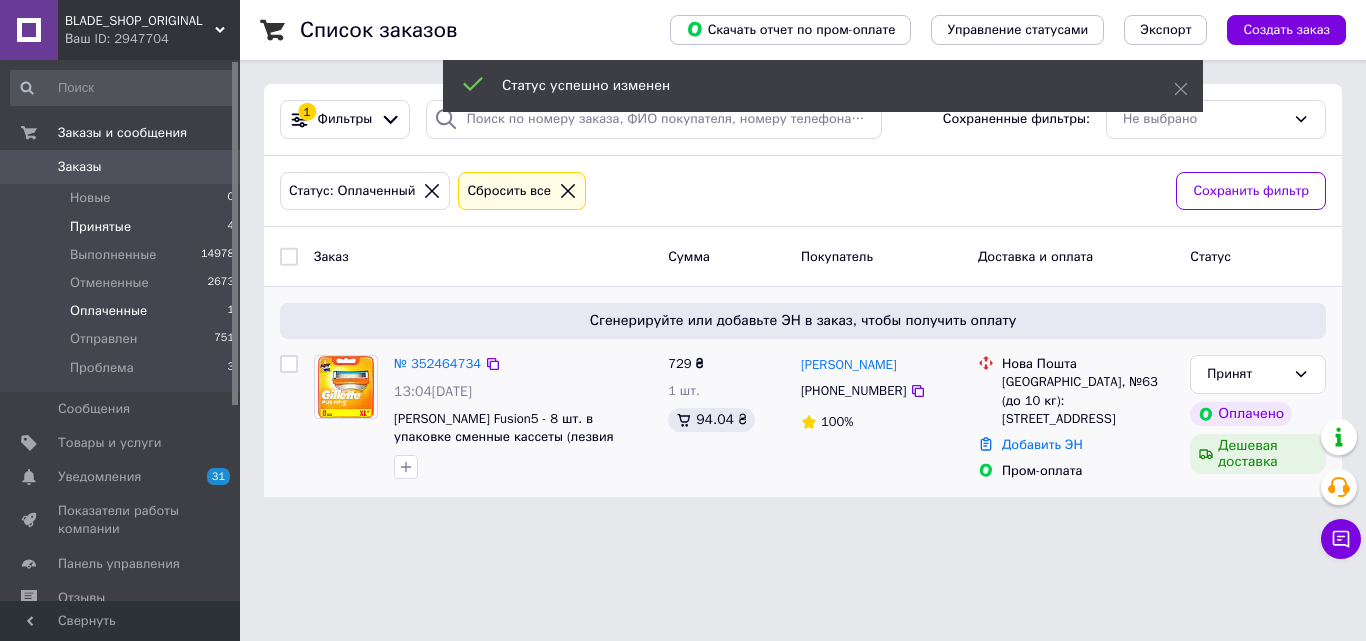 click on "Принятые 4" at bounding box center [123, 227] 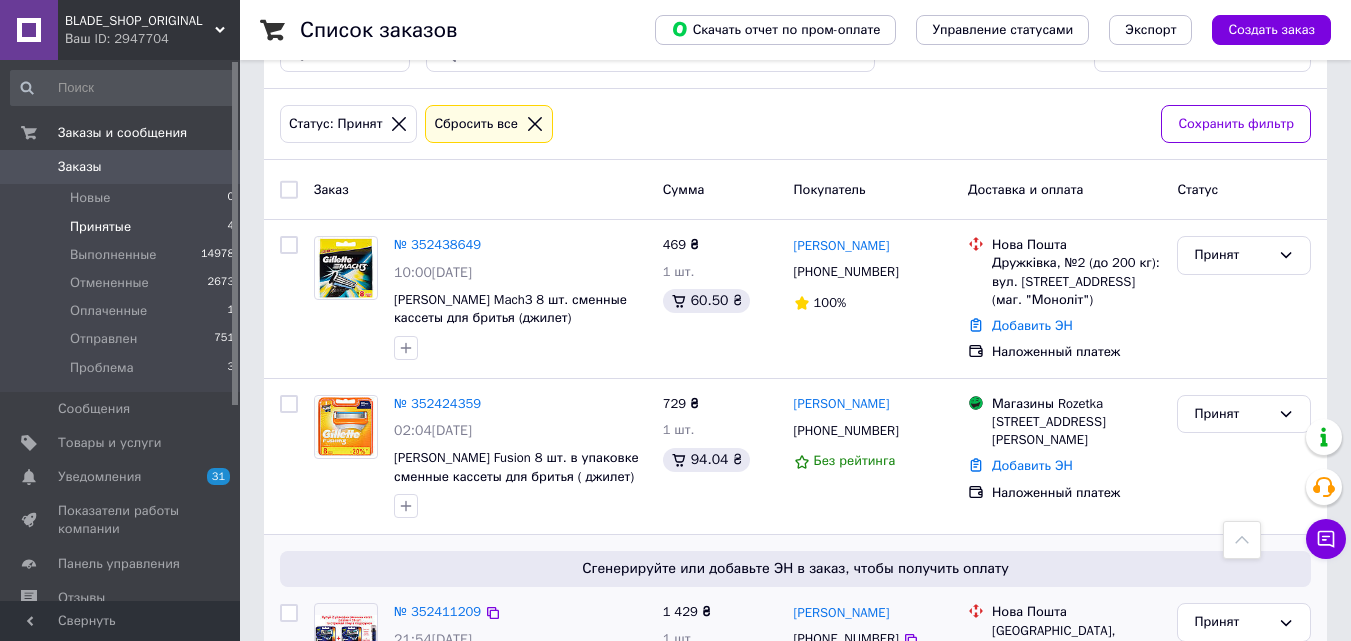 scroll, scrollTop: 0, scrollLeft: 0, axis: both 